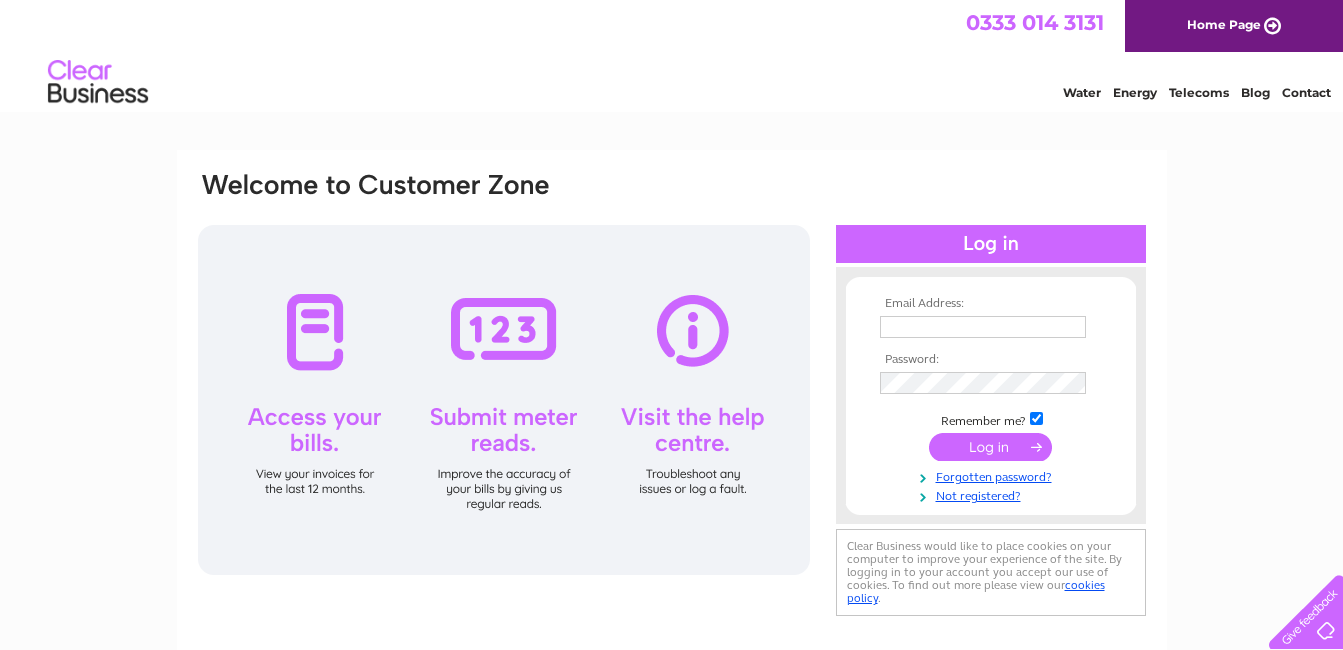 scroll, scrollTop: 0, scrollLeft: 0, axis: both 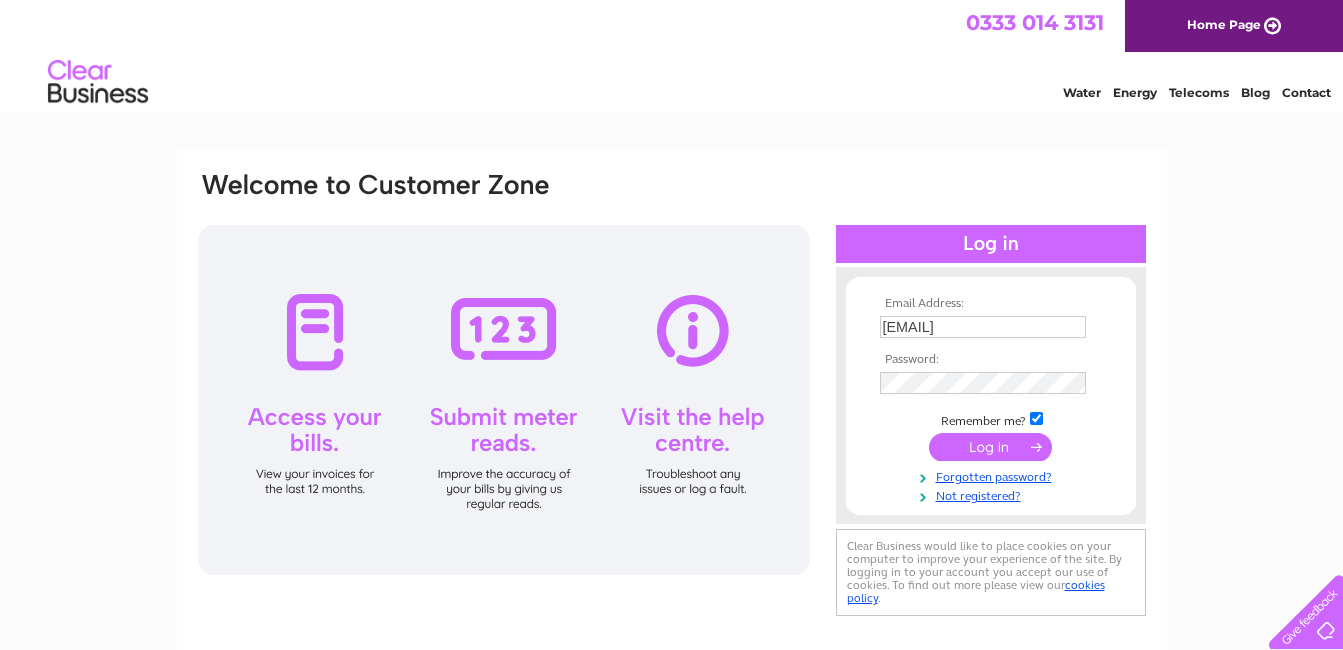 click at bounding box center [990, 447] 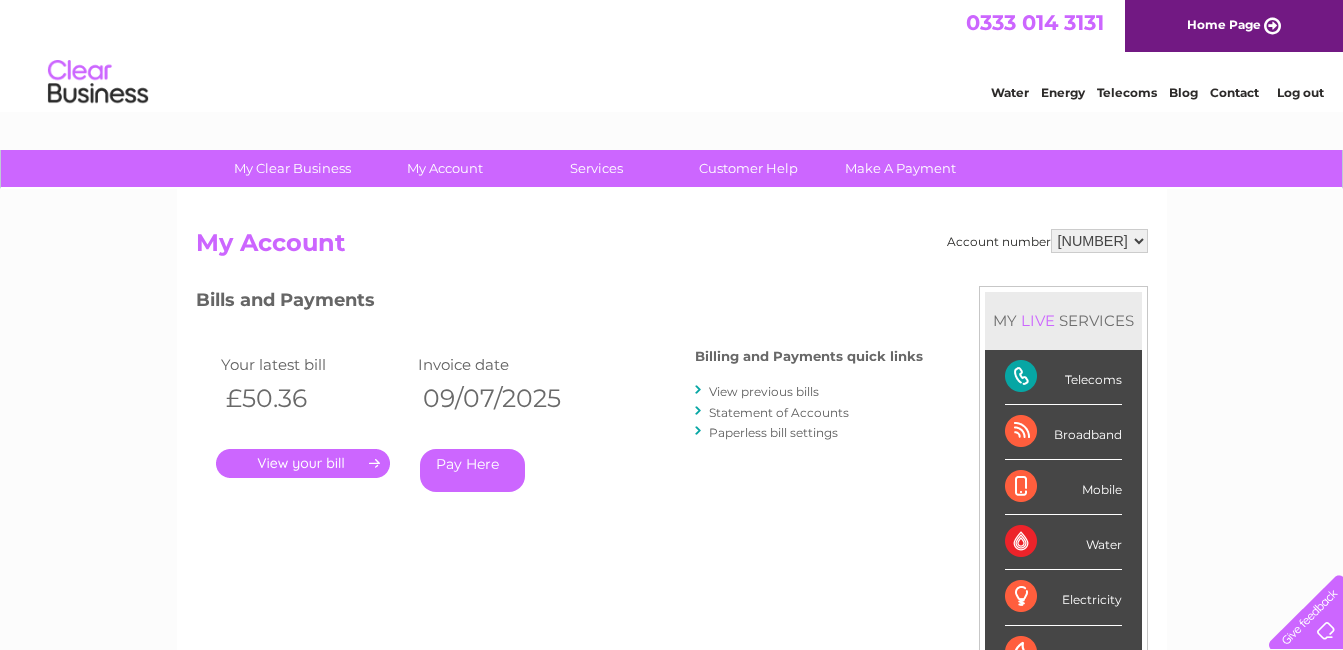 scroll, scrollTop: 0, scrollLeft: 0, axis: both 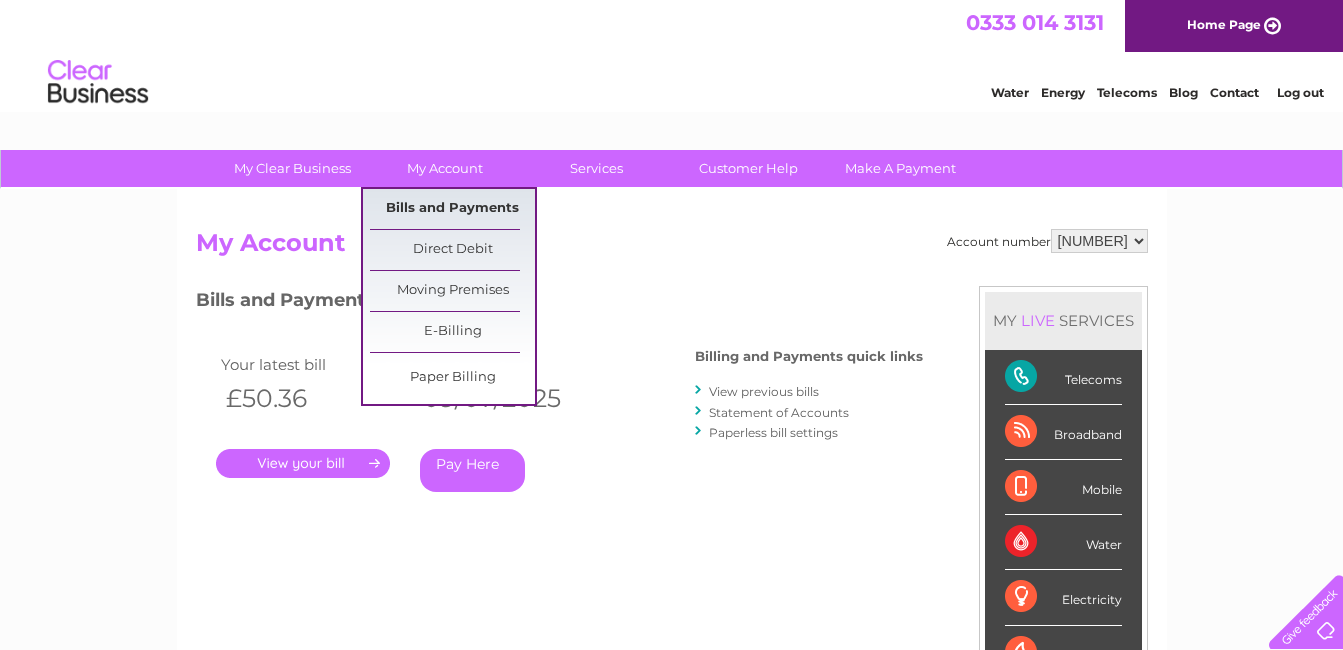 click on "Bills and Payments" at bounding box center [452, 209] 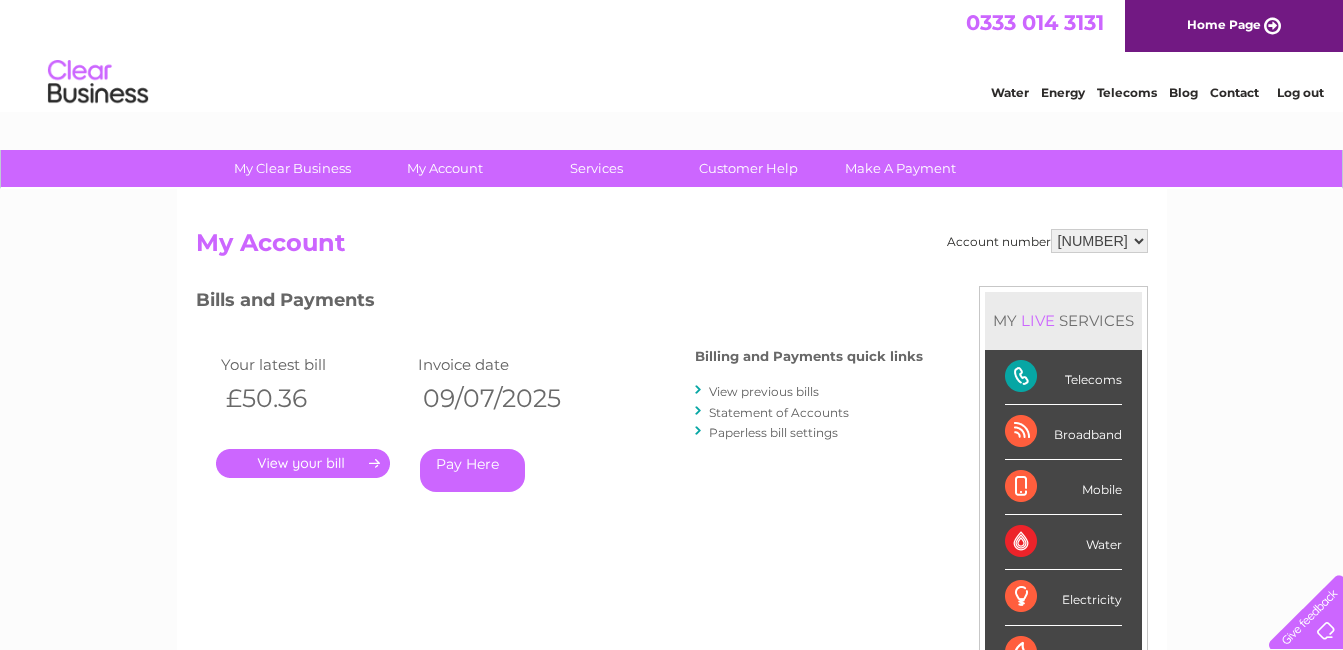 scroll, scrollTop: 0, scrollLeft: 0, axis: both 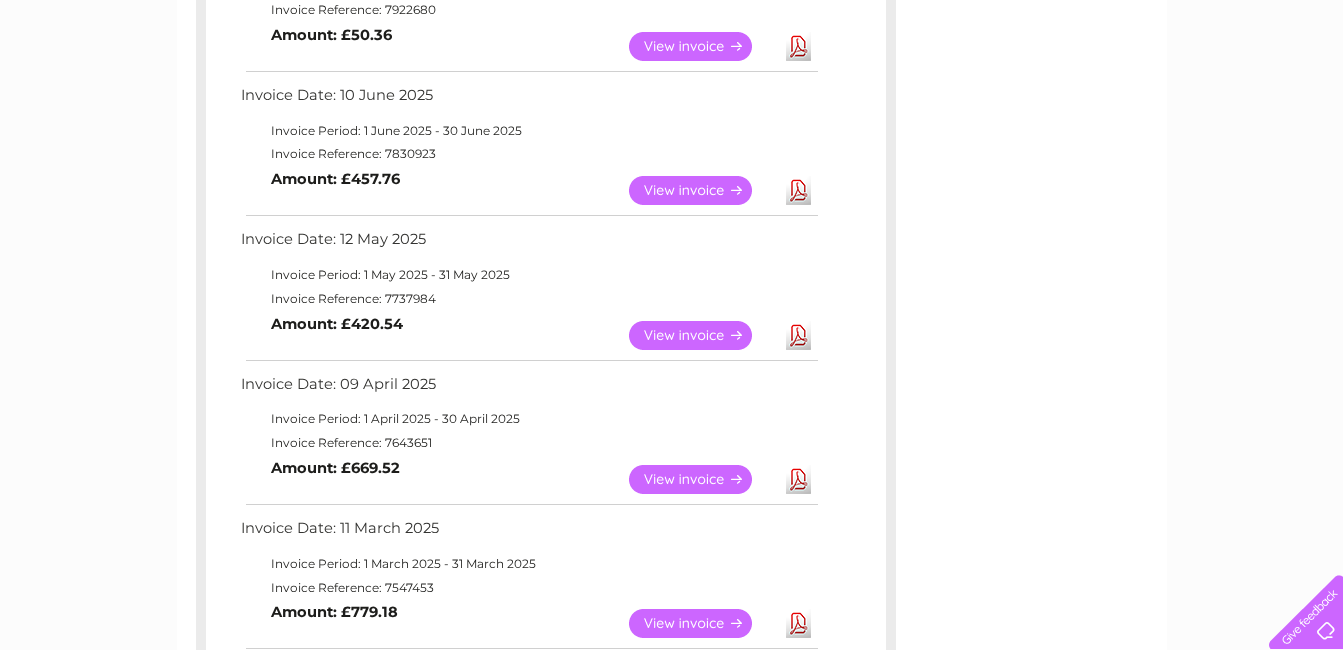 click on "View" at bounding box center [702, 190] 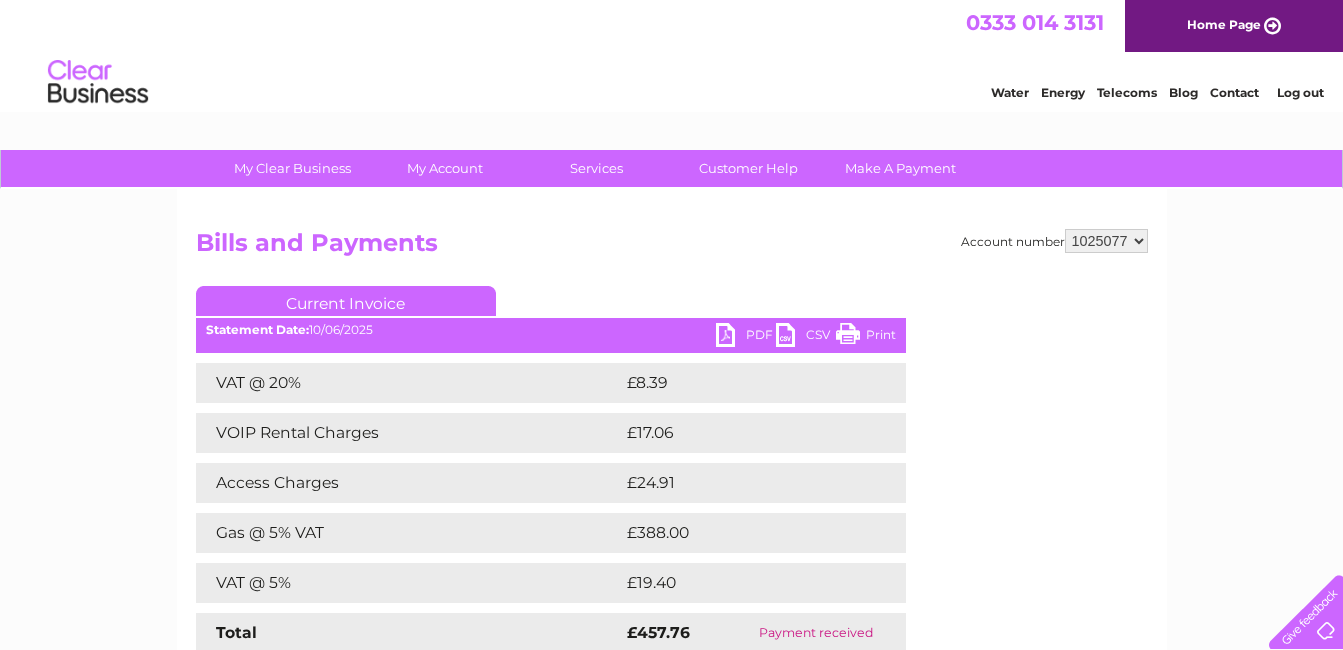 scroll, scrollTop: 0, scrollLeft: 0, axis: both 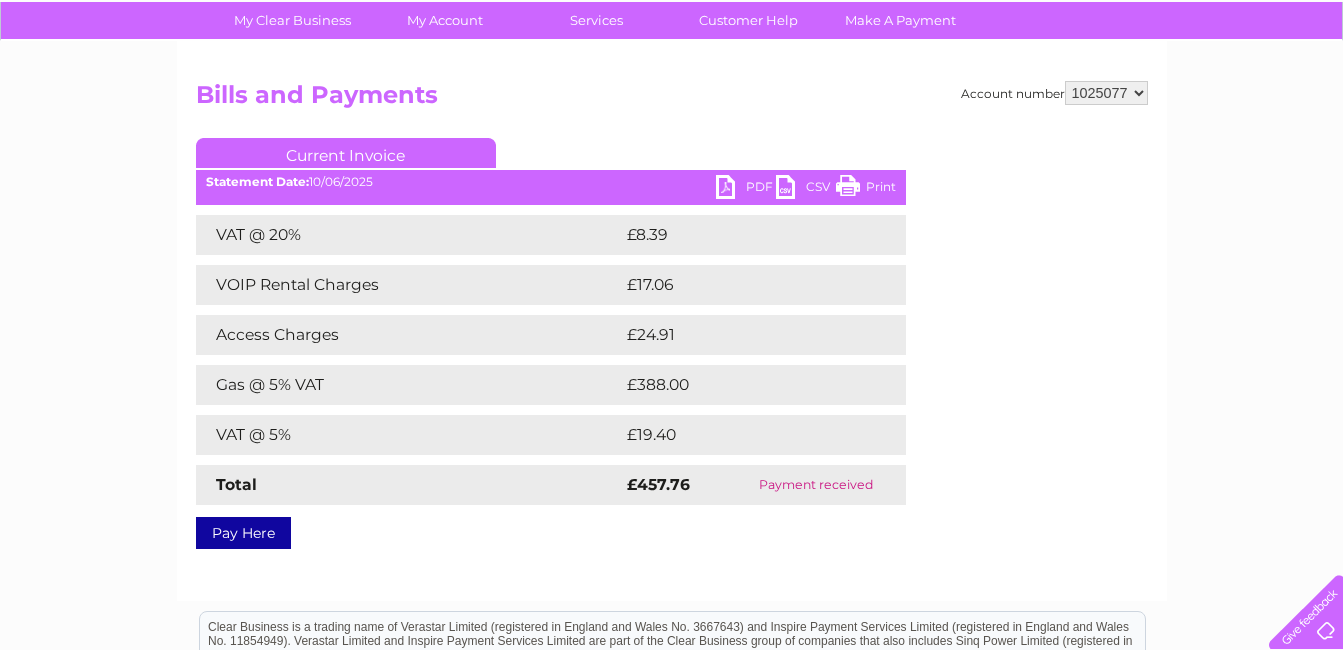 click on "Print" at bounding box center [866, 189] 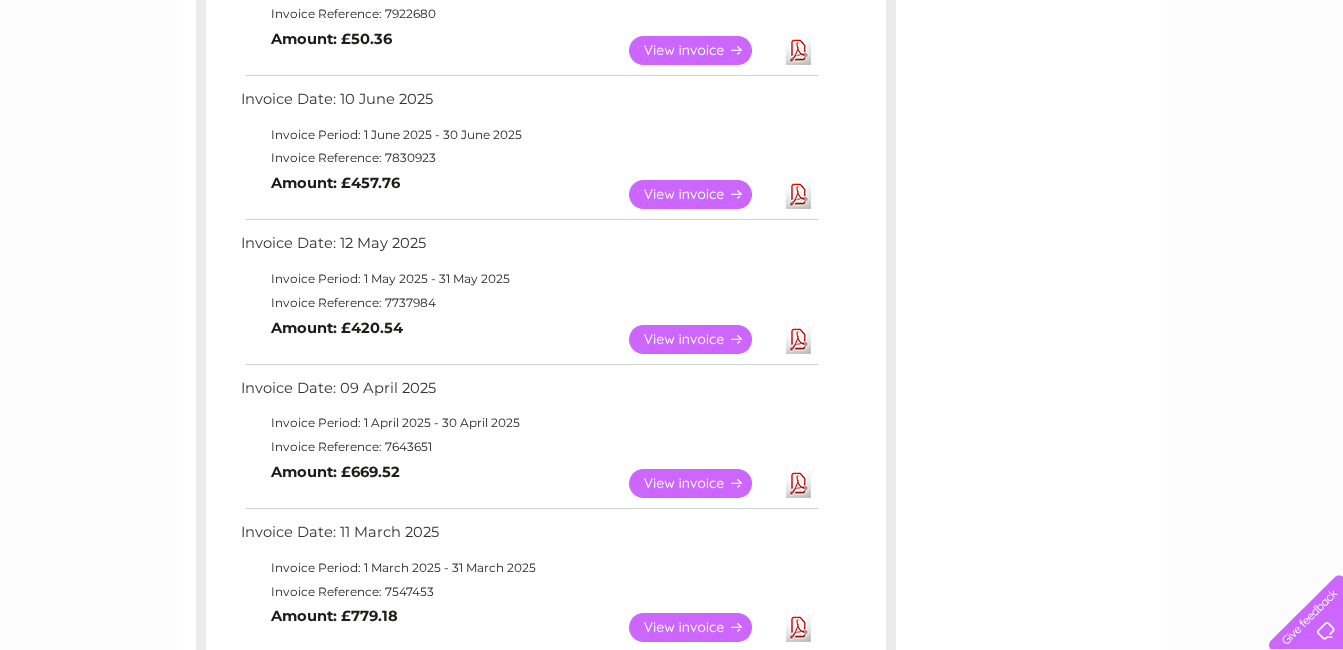 scroll, scrollTop: 0, scrollLeft: 0, axis: both 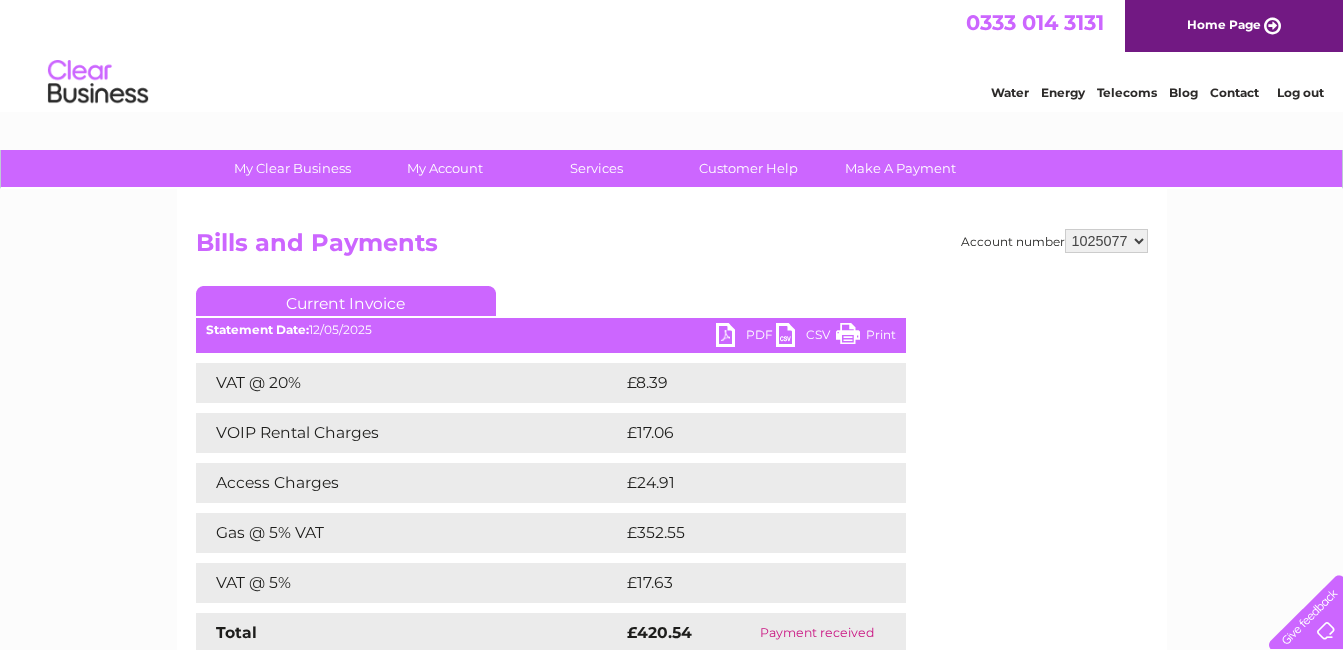 click on "Print" at bounding box center [866, 337] 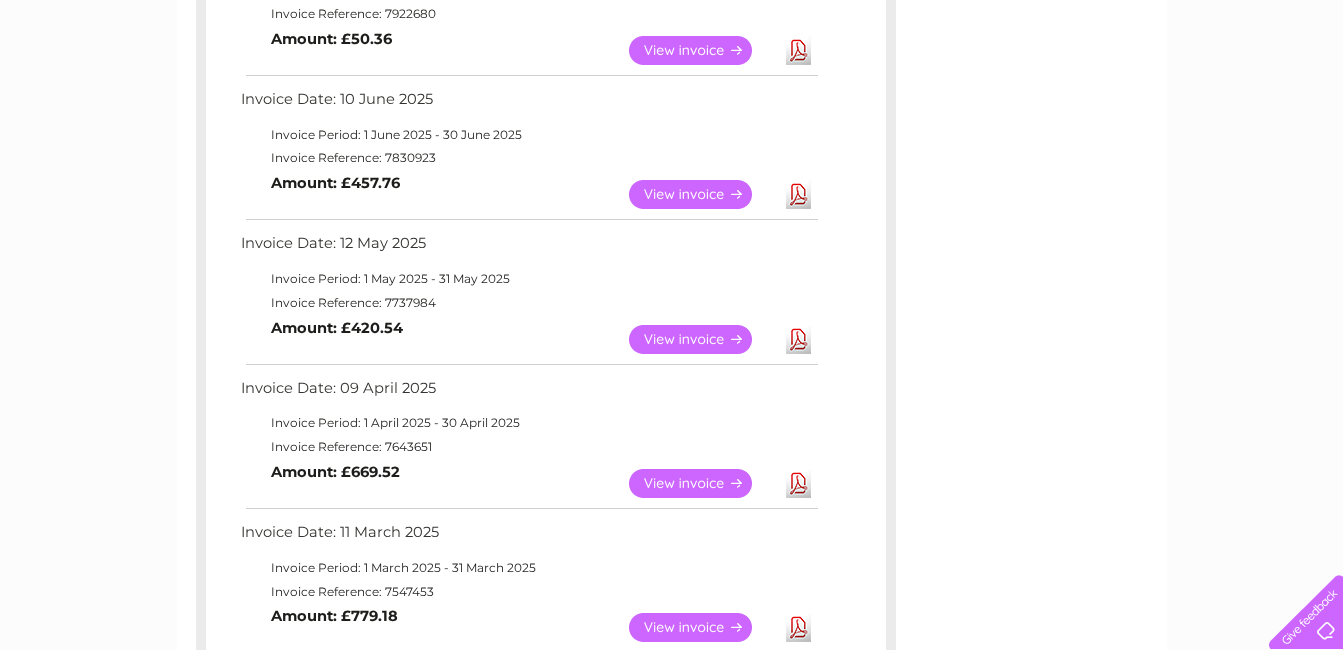 scroll, scrollTop: 0, scrollLeft: 0, axis: both 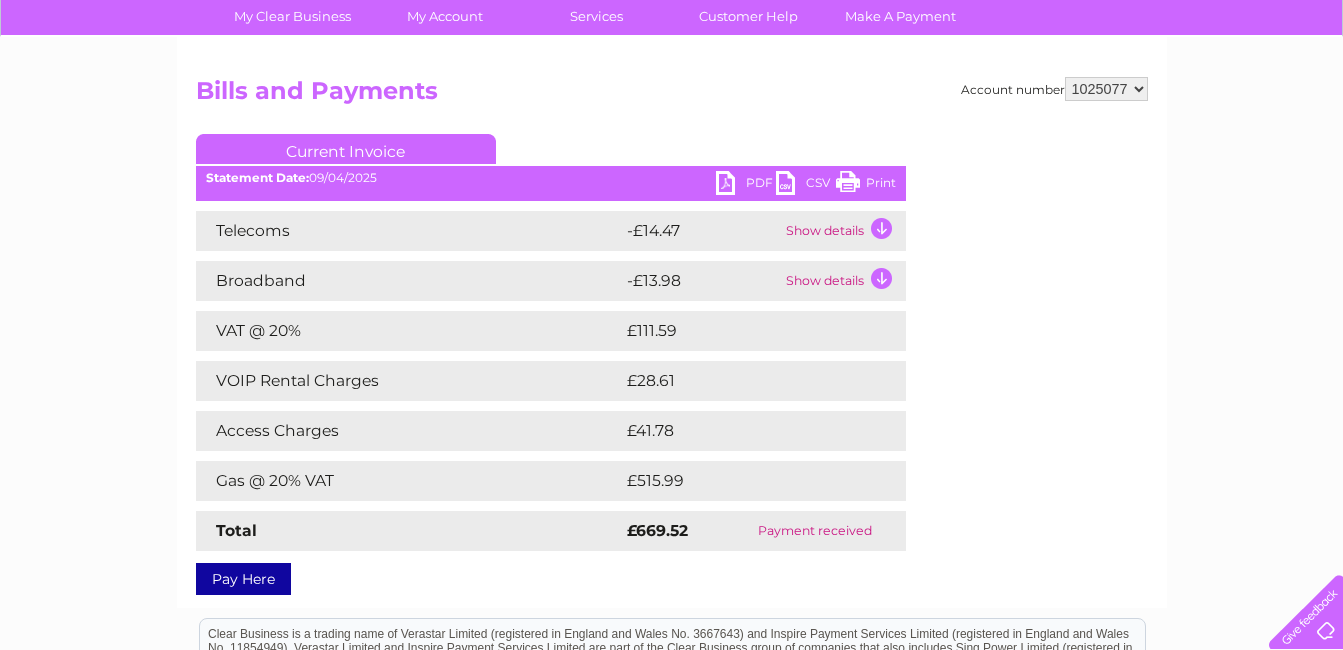 click on "Print" at bounding box center (866, 185) 